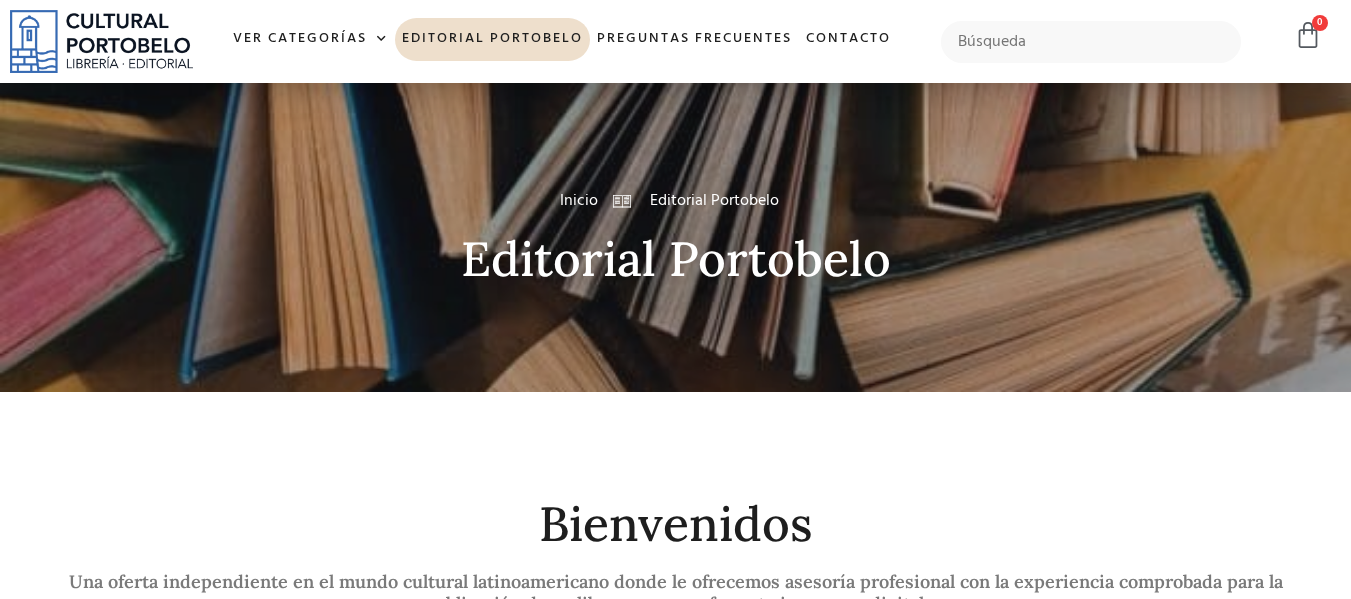 scroll, scrollTop: 0, scrollLeft: 0, axis: both 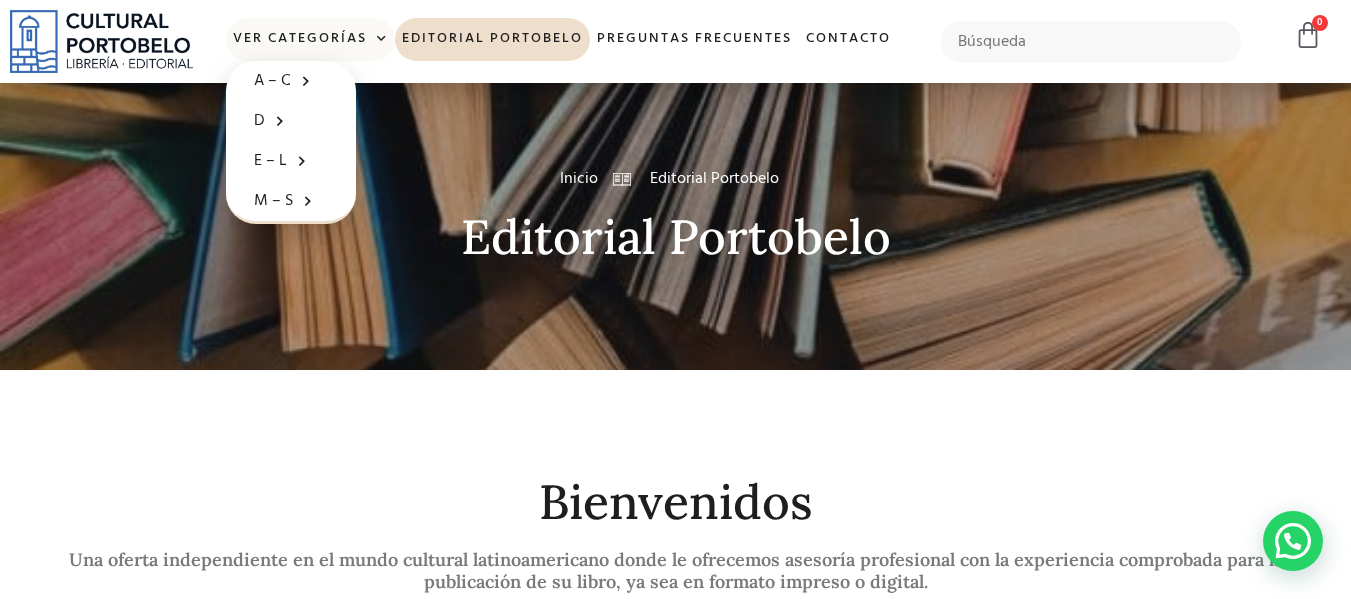 click 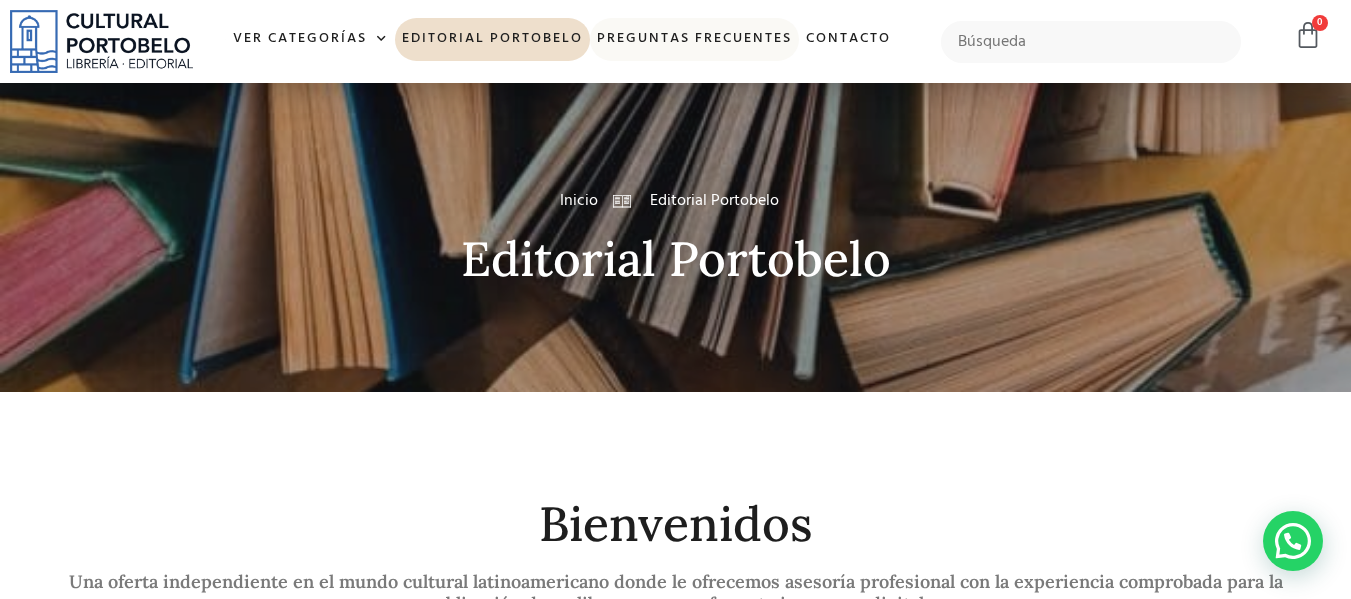 click on "Preguntas frecuentes" 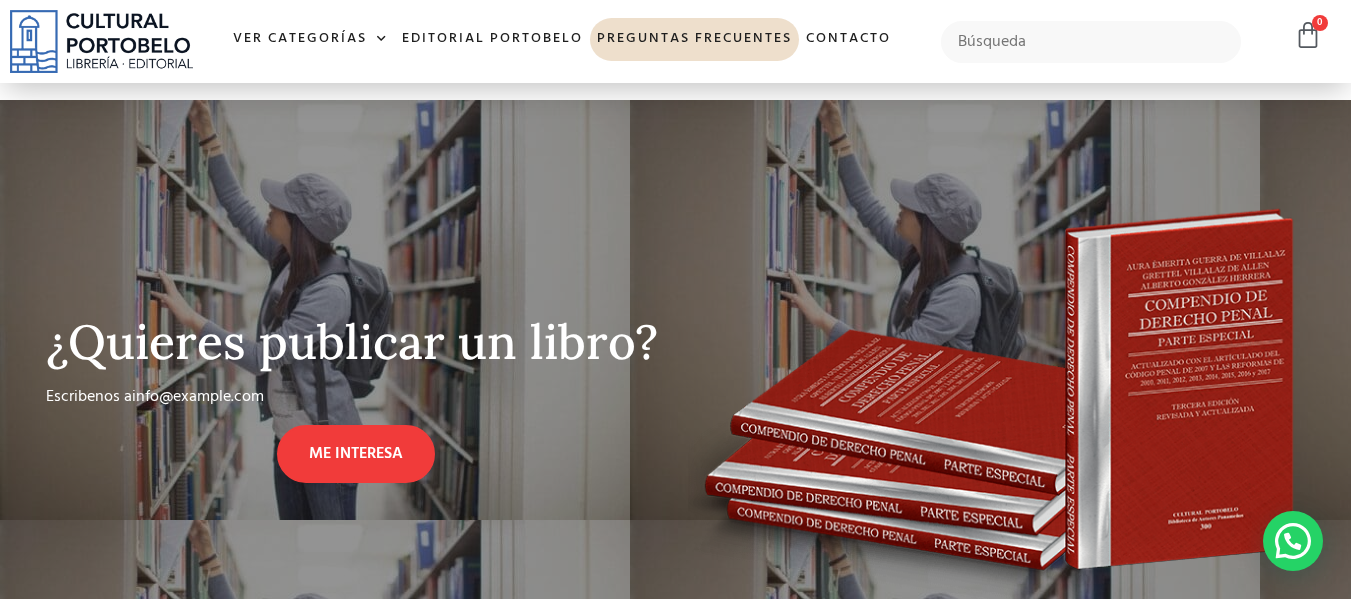 scroll, scrollTop: 3160, scrollLeft: 0, axis: vertical 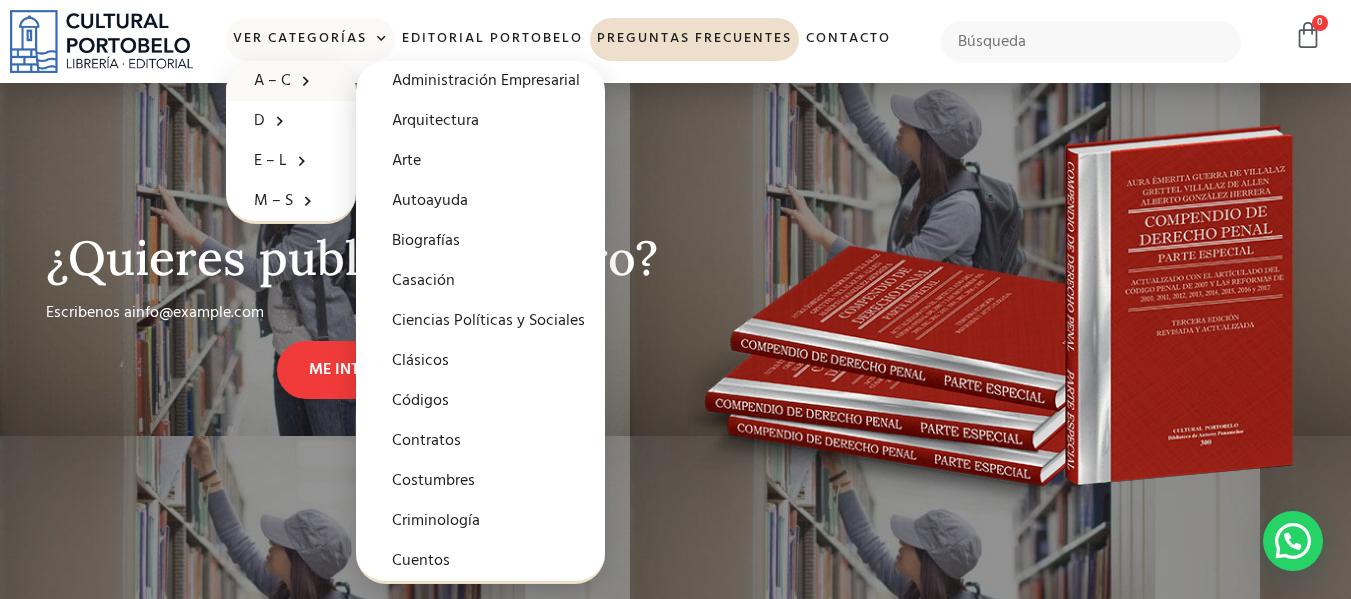 click 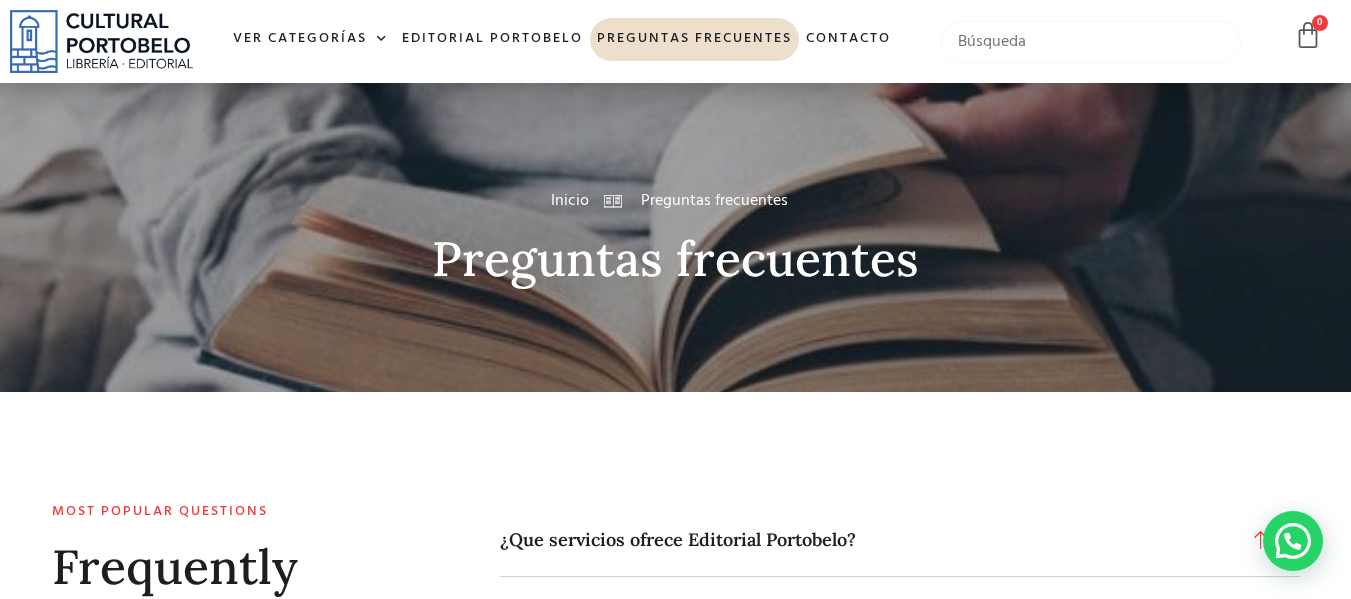 click at bounding box center (1091, 42) 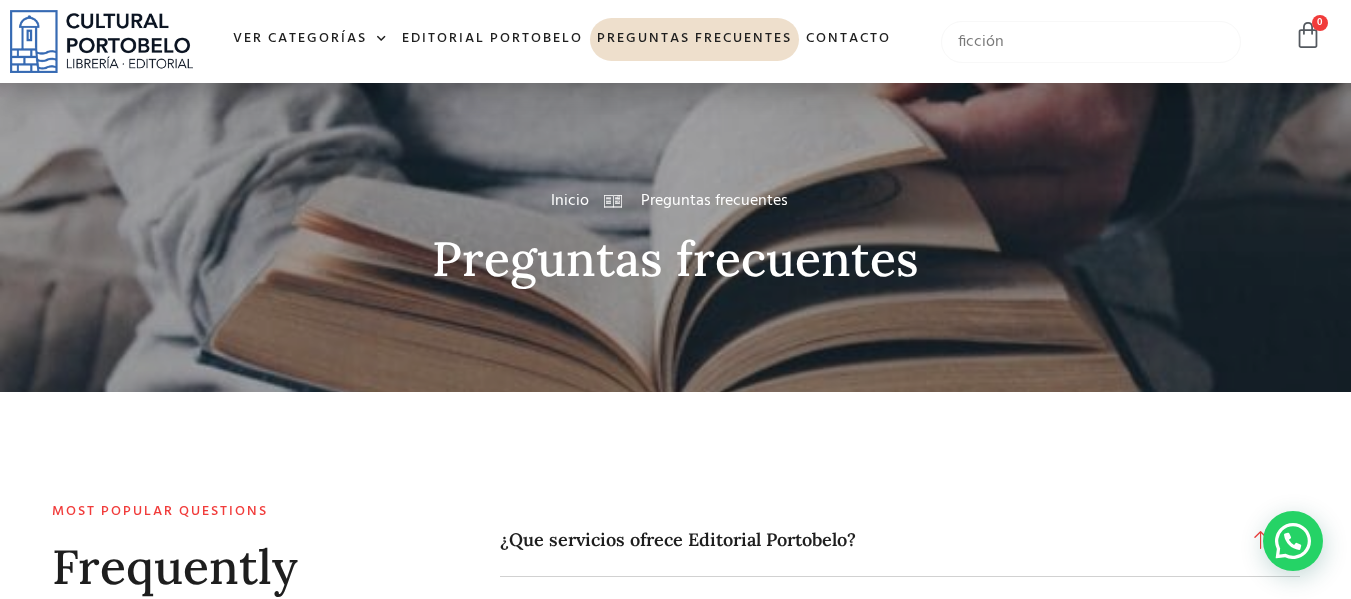 type on "ficción" 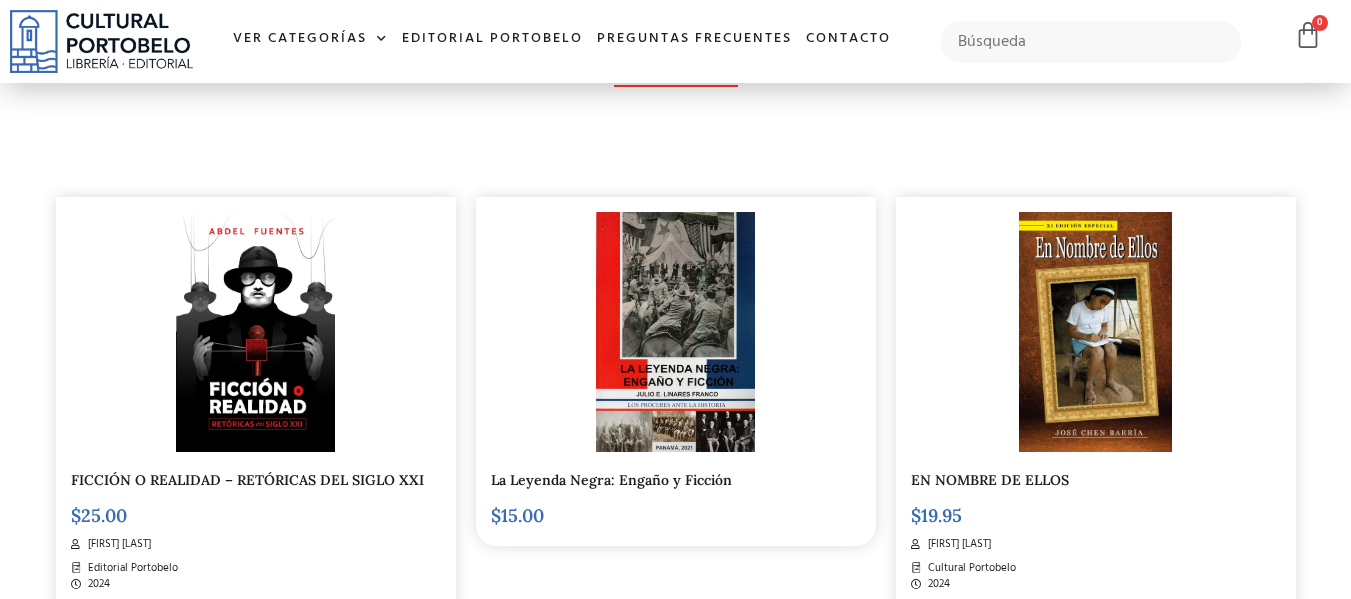 scroll, scrollTop: 440, scrollLeft: 0, axis: vertical 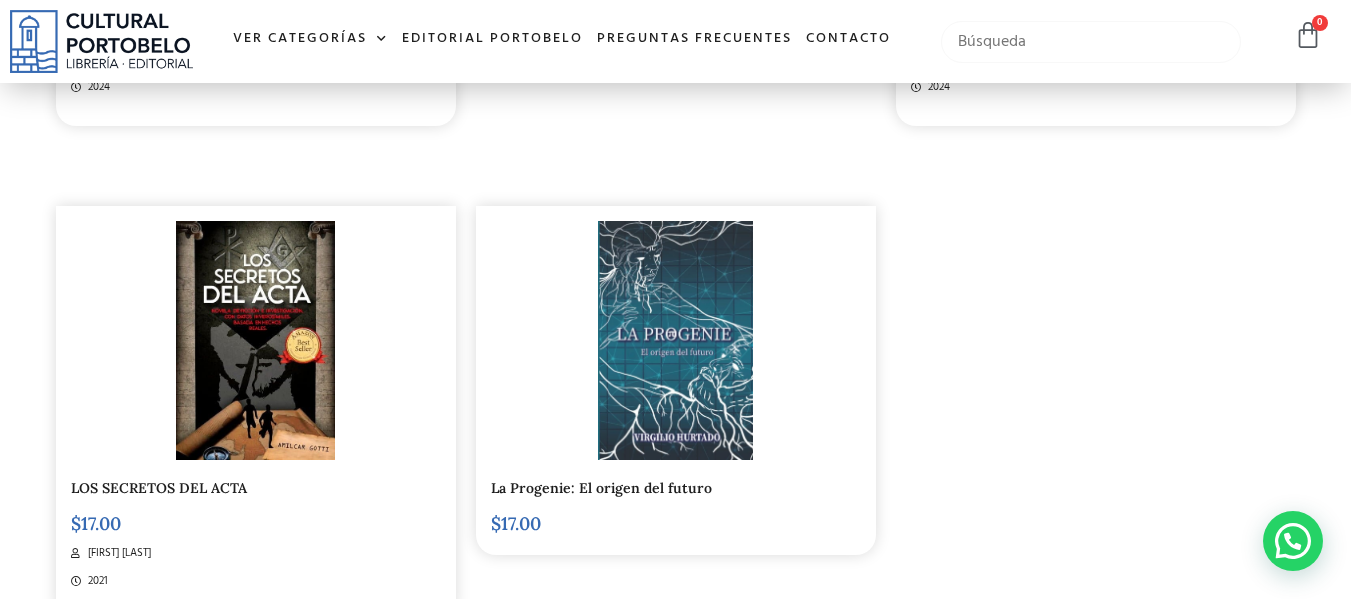 click at bounding box center [1091, 42] 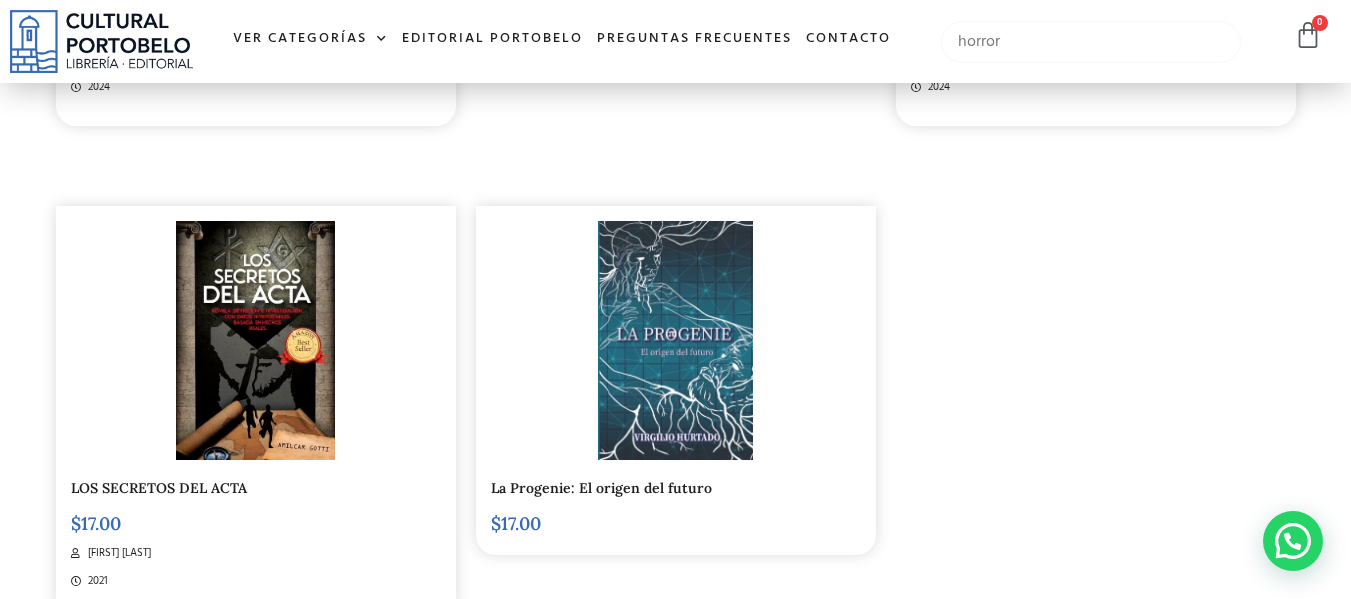 type on "horror" 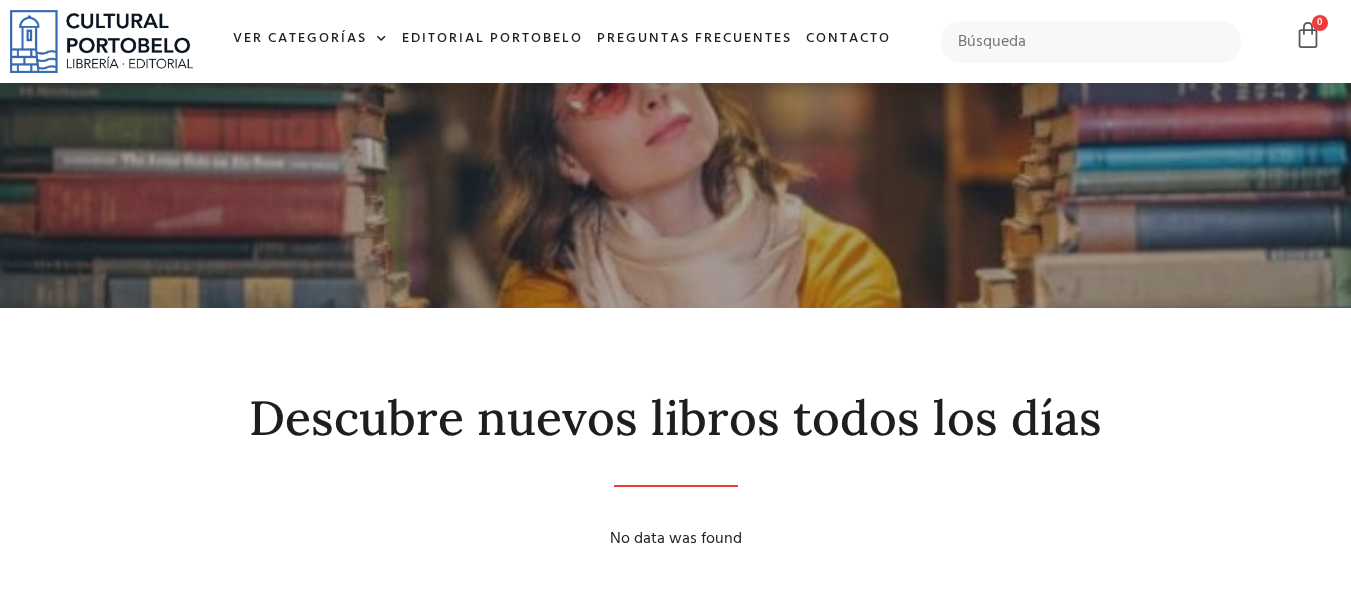 scroll, scrollTop: 0, scrollLeft: 0, axis: both 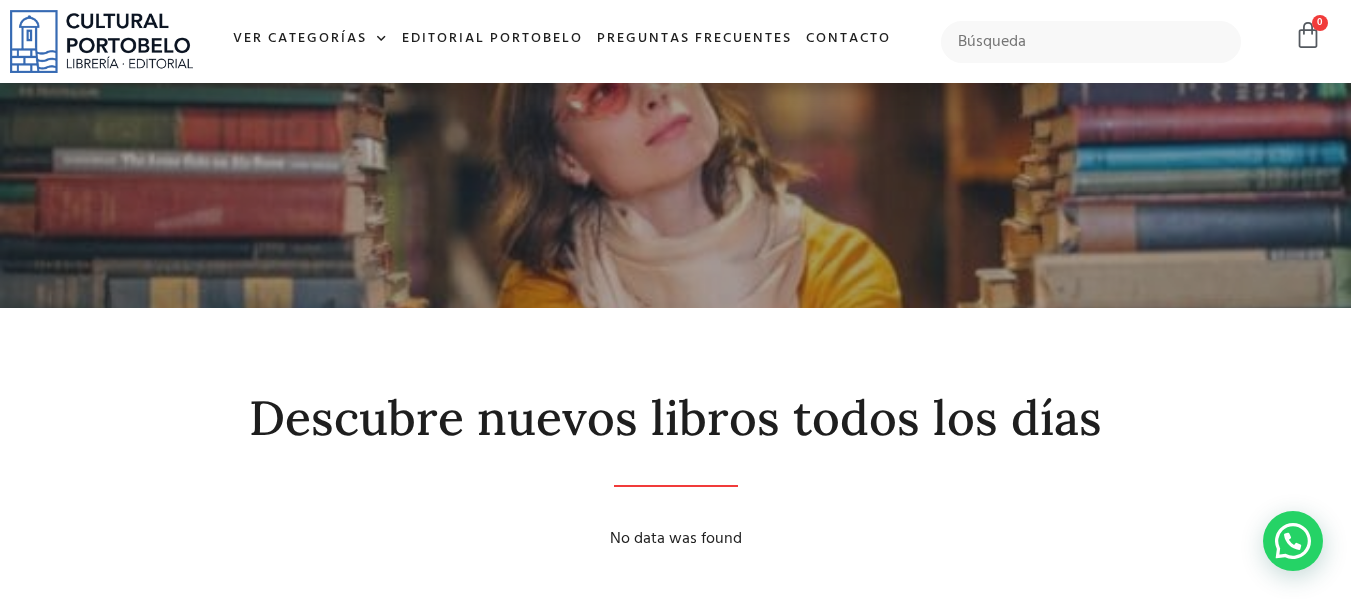 click at bounding box center (101, 41) 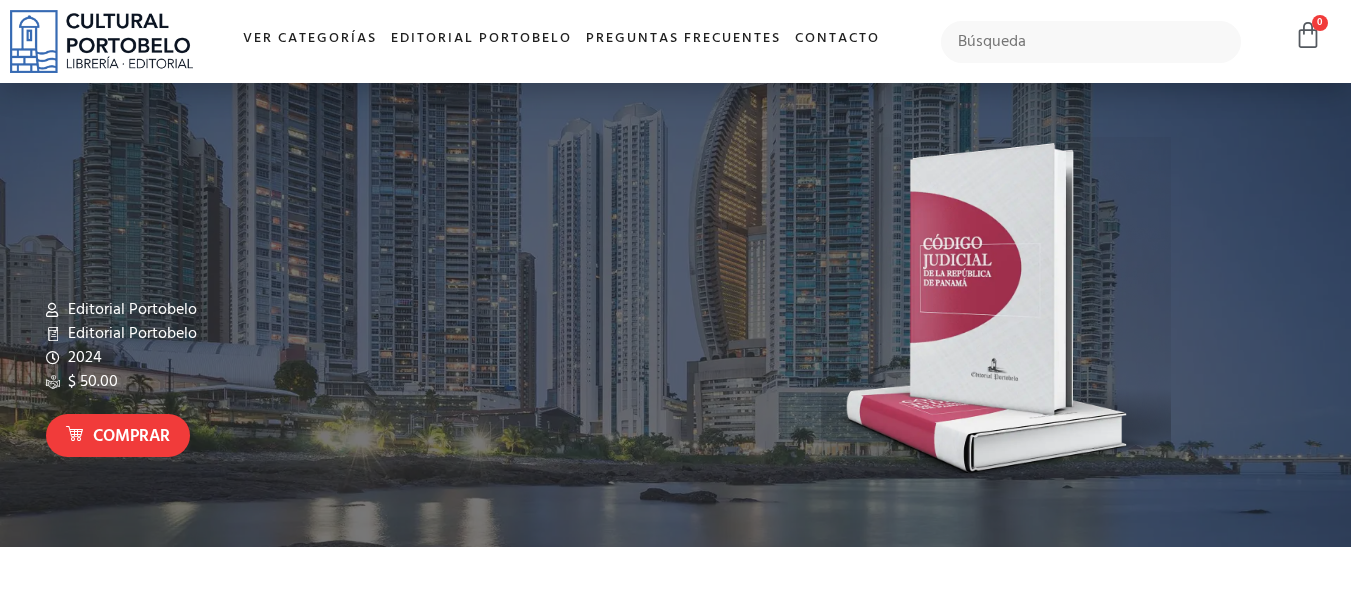 scroll, scrollTop: 0, scrollLeft: 0, axis: both 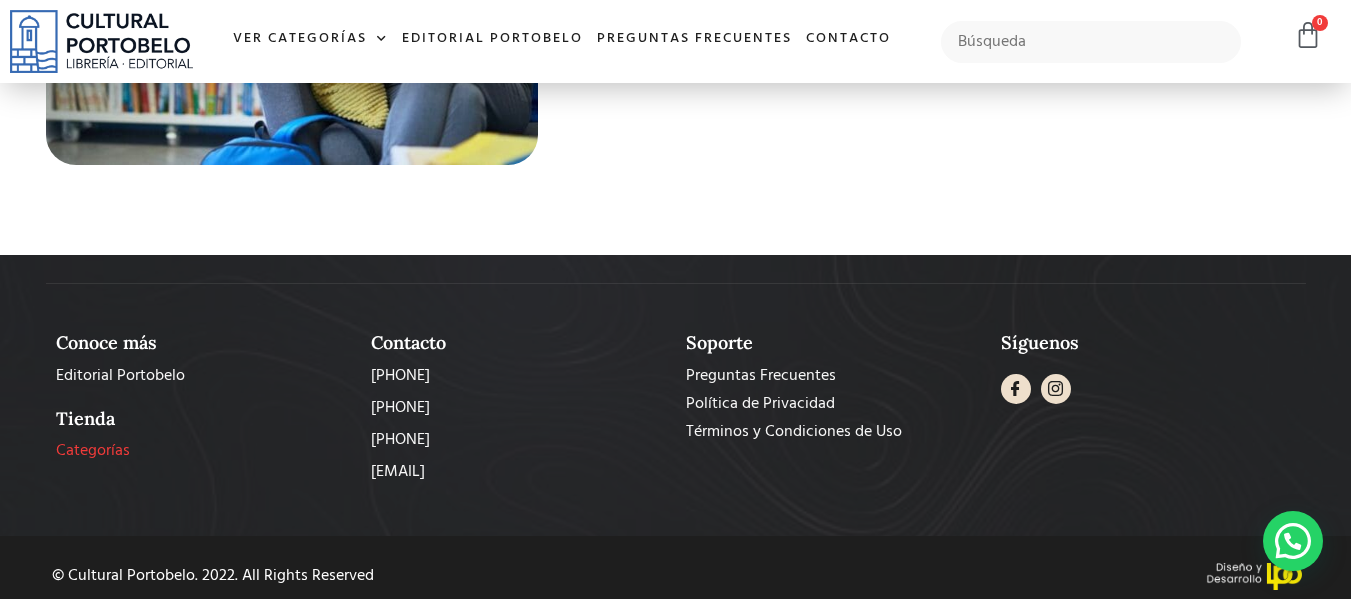 click on "Categorías" at bounding box center [93, 451] 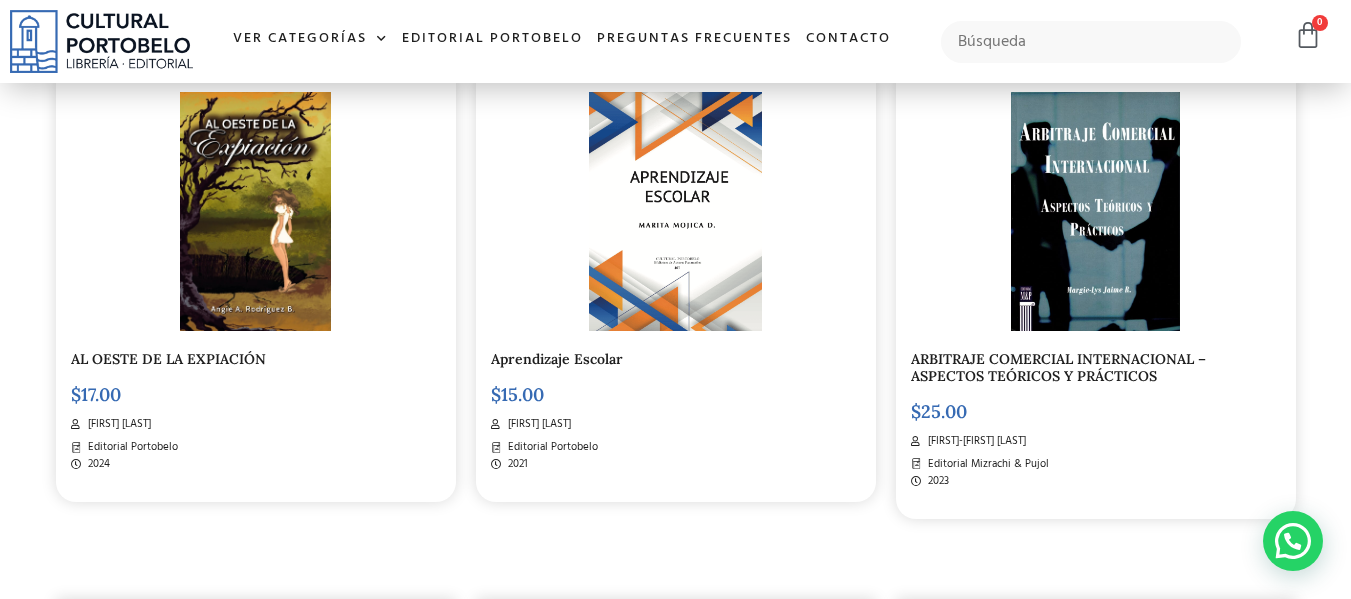 scroll, scrollTop: 1560, scrollLeft: 0, axis: vertical 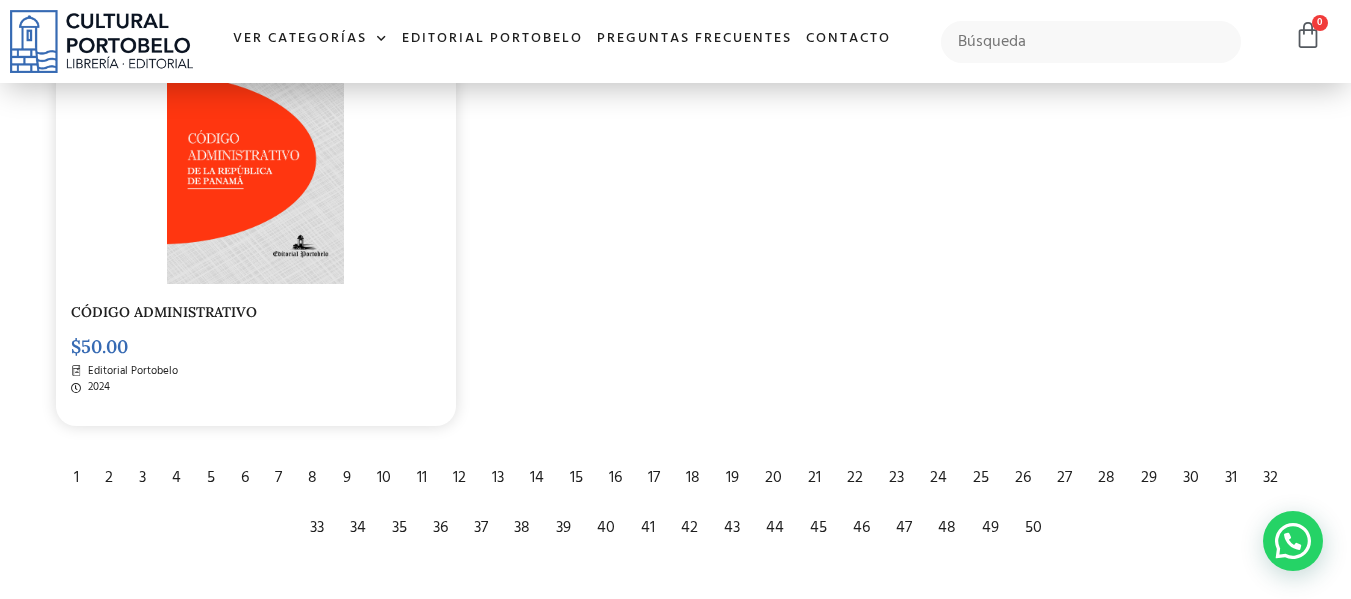 click on "2" at bounding box center (109, 478) 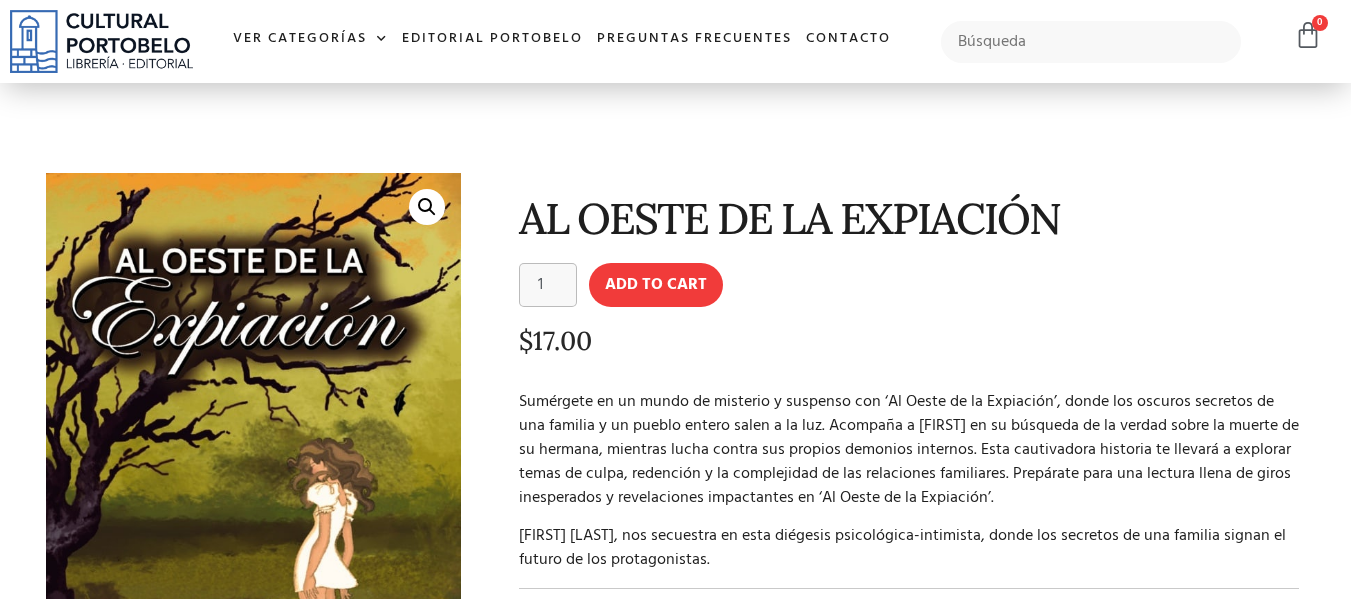 scroll, scrollTop: 0, scrollLeft: 0, axis: both 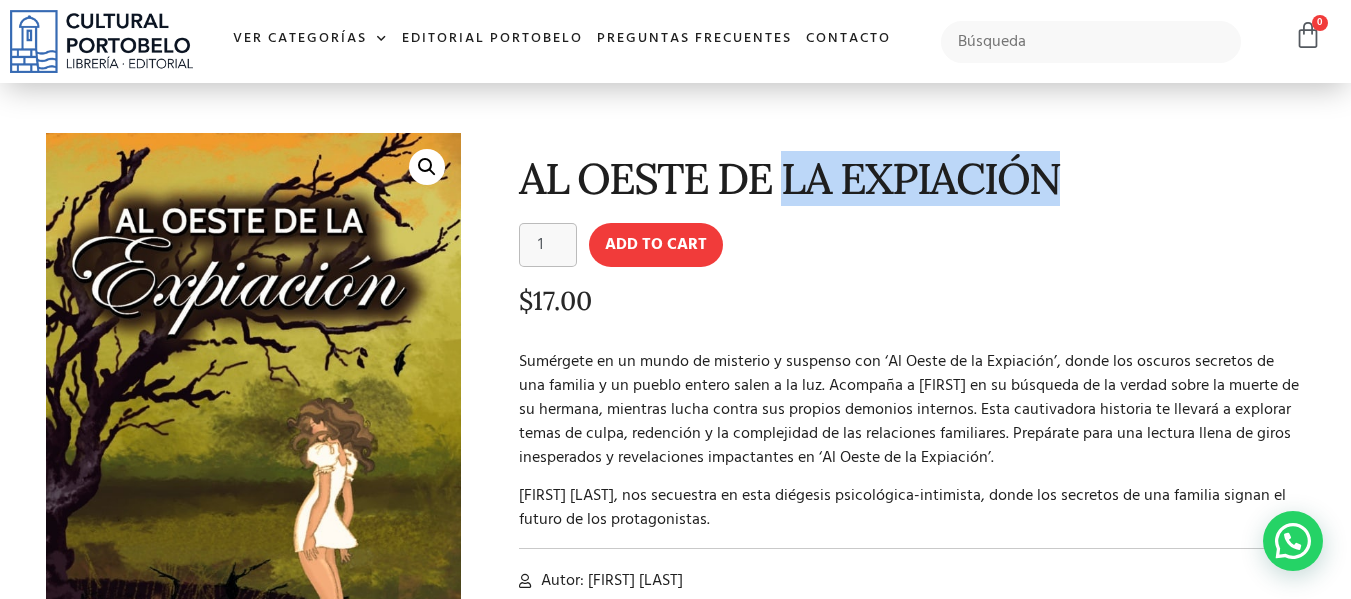 drag, startPoint x: 777, startPoint y: 159, endPoint x: 1044, endPoint y: 158, distance: 267.00186 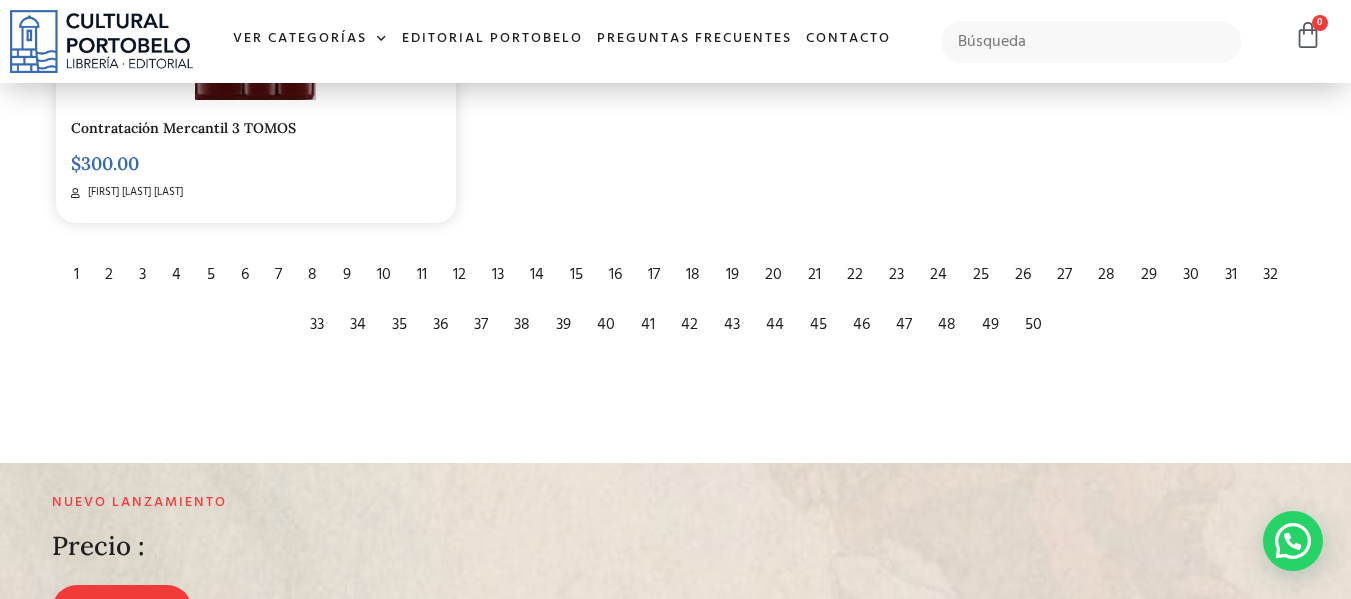 scroll, scrollTop: 3440, scrollLeft: 0, axis: vertical 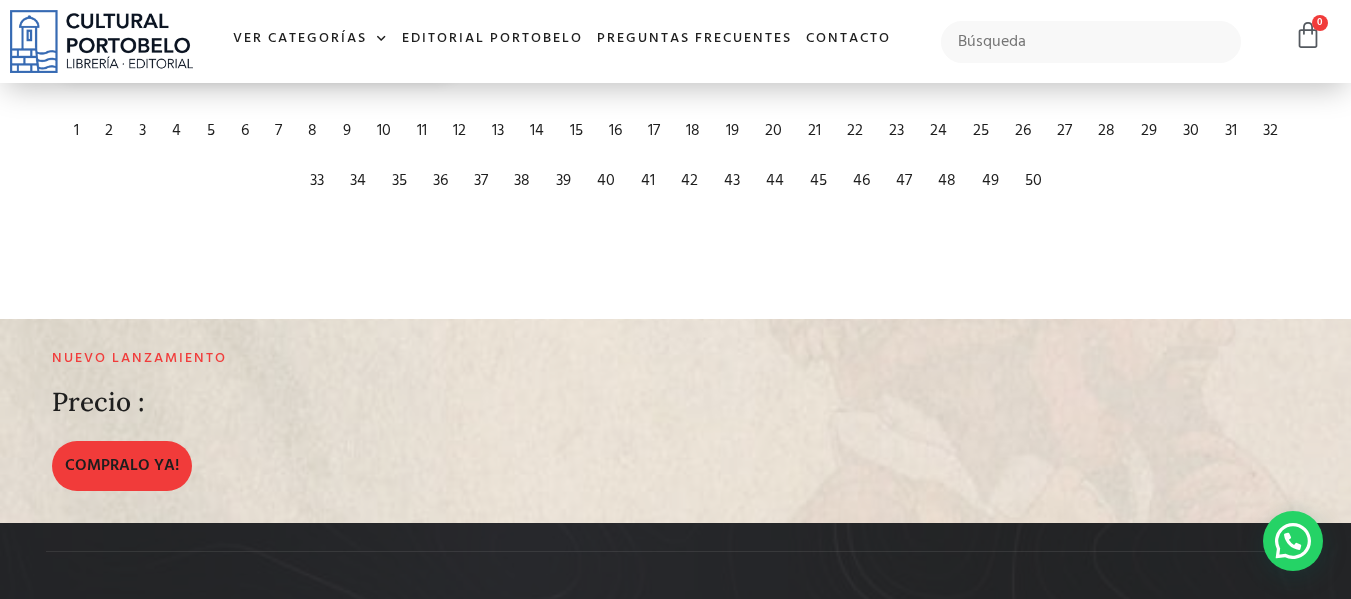 click on "36" at bounding box center [440, 181] 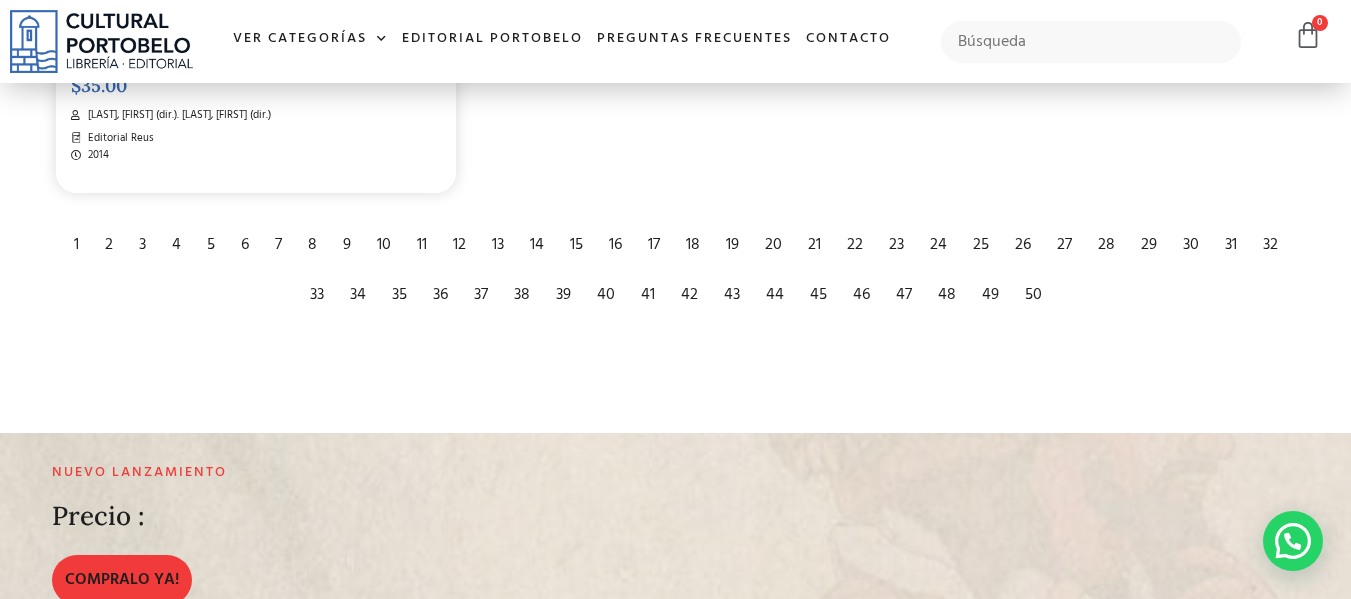 scroll, scrollTop: 3400, scrollLeft: 0, axis: vertical 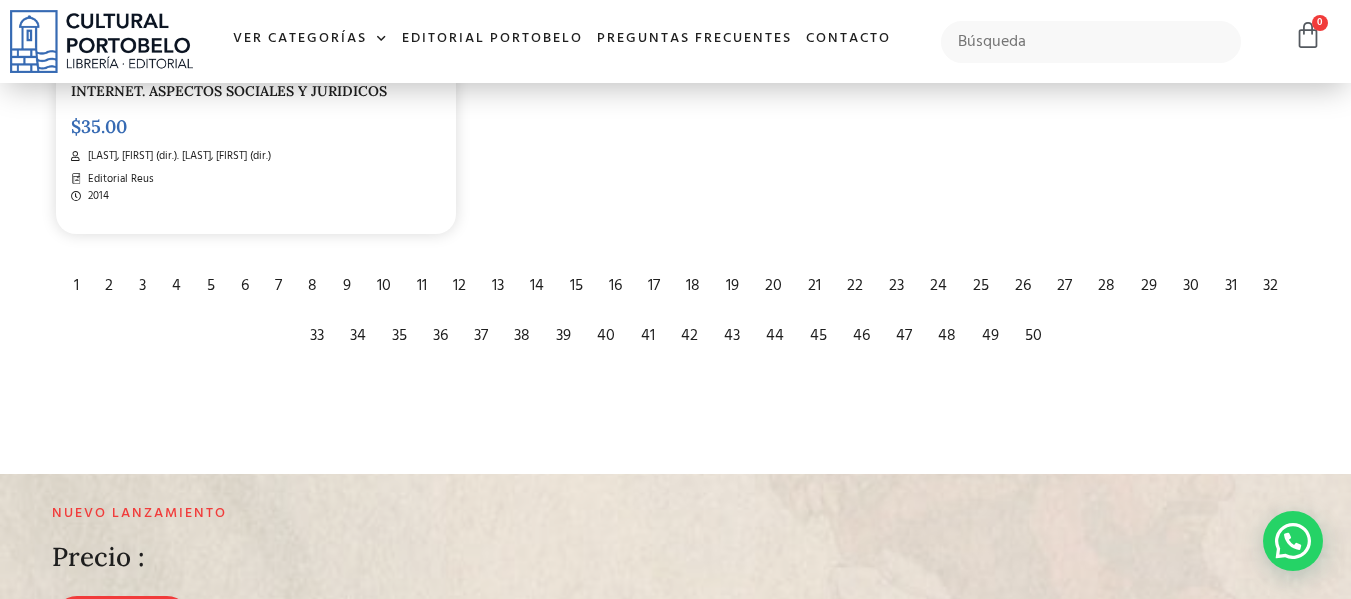 click on "7" at bounding box center [278, 286] 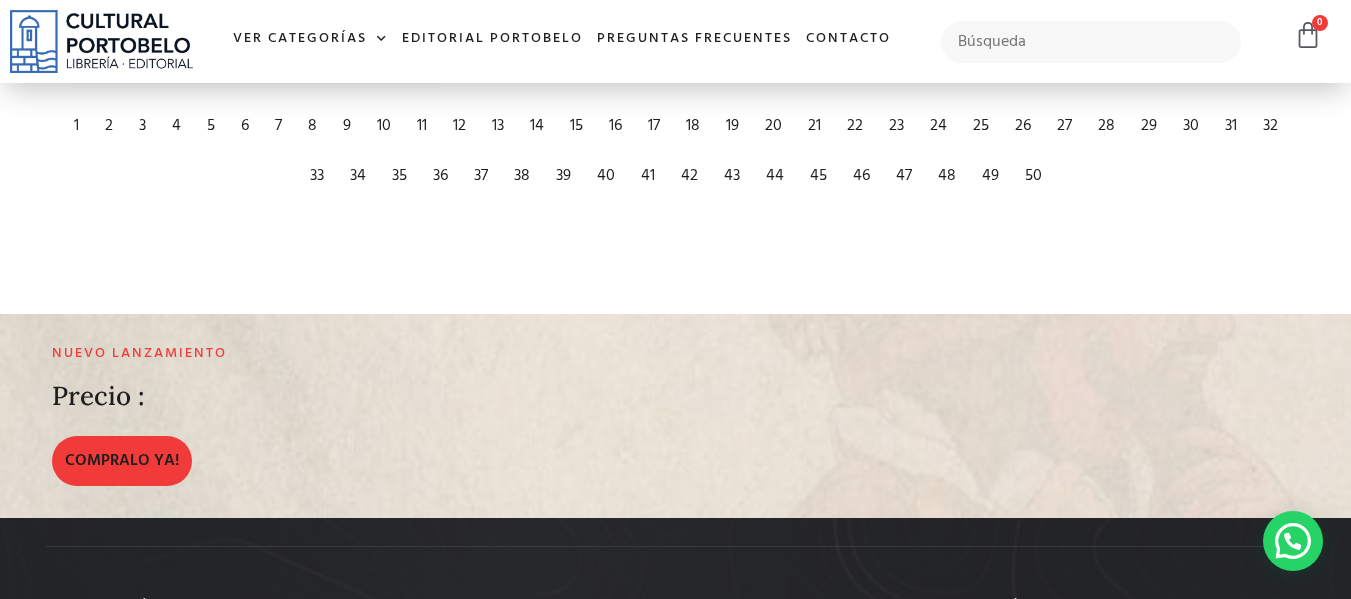 scroll, scrollTop: 3560, scrollLeft: 0, axis: vertical 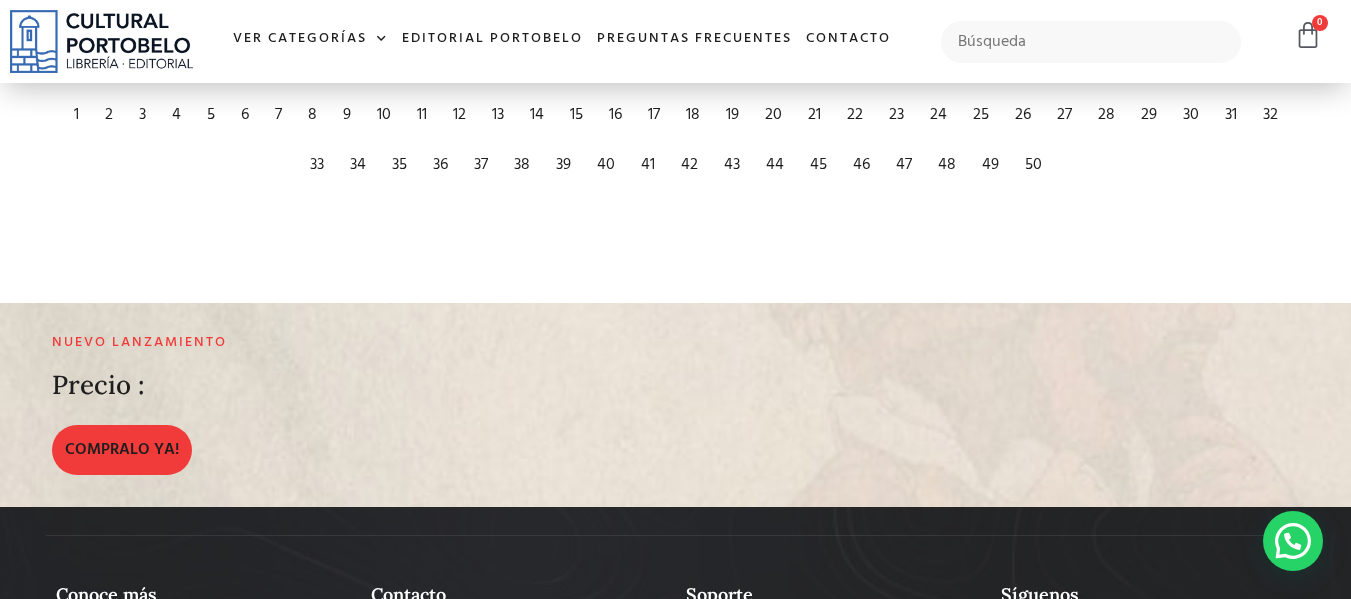 click on "4" at bounding box center (176, 115) 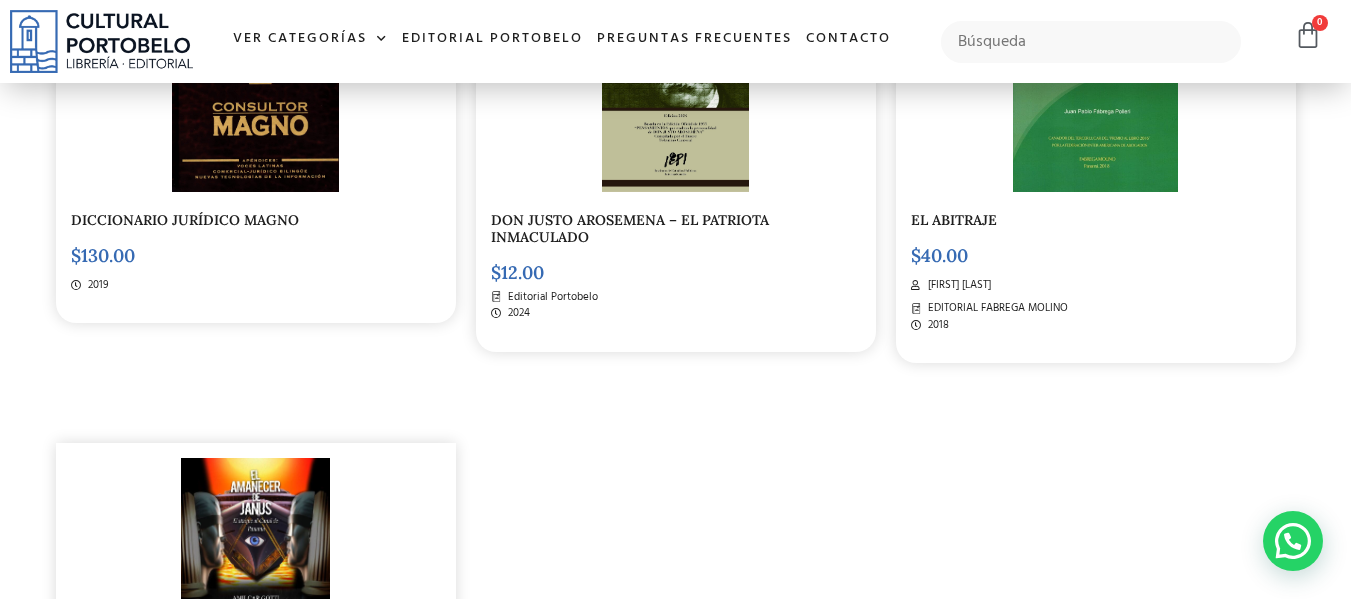 scroll, scrollTop: 2720, scrollLeft: 0, axis: vertical 